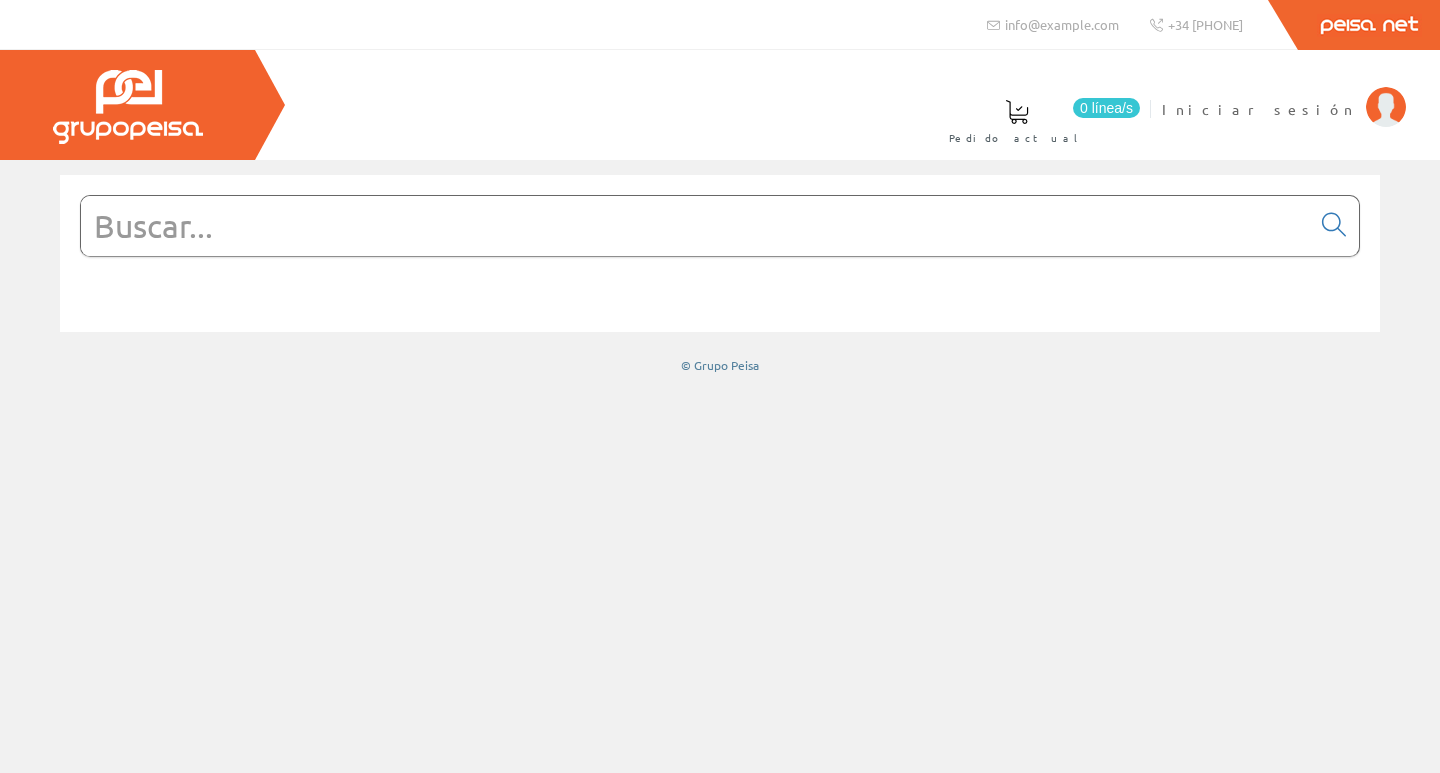 scroll, scrollTop: 0, scrollLeft: 0, axis: both 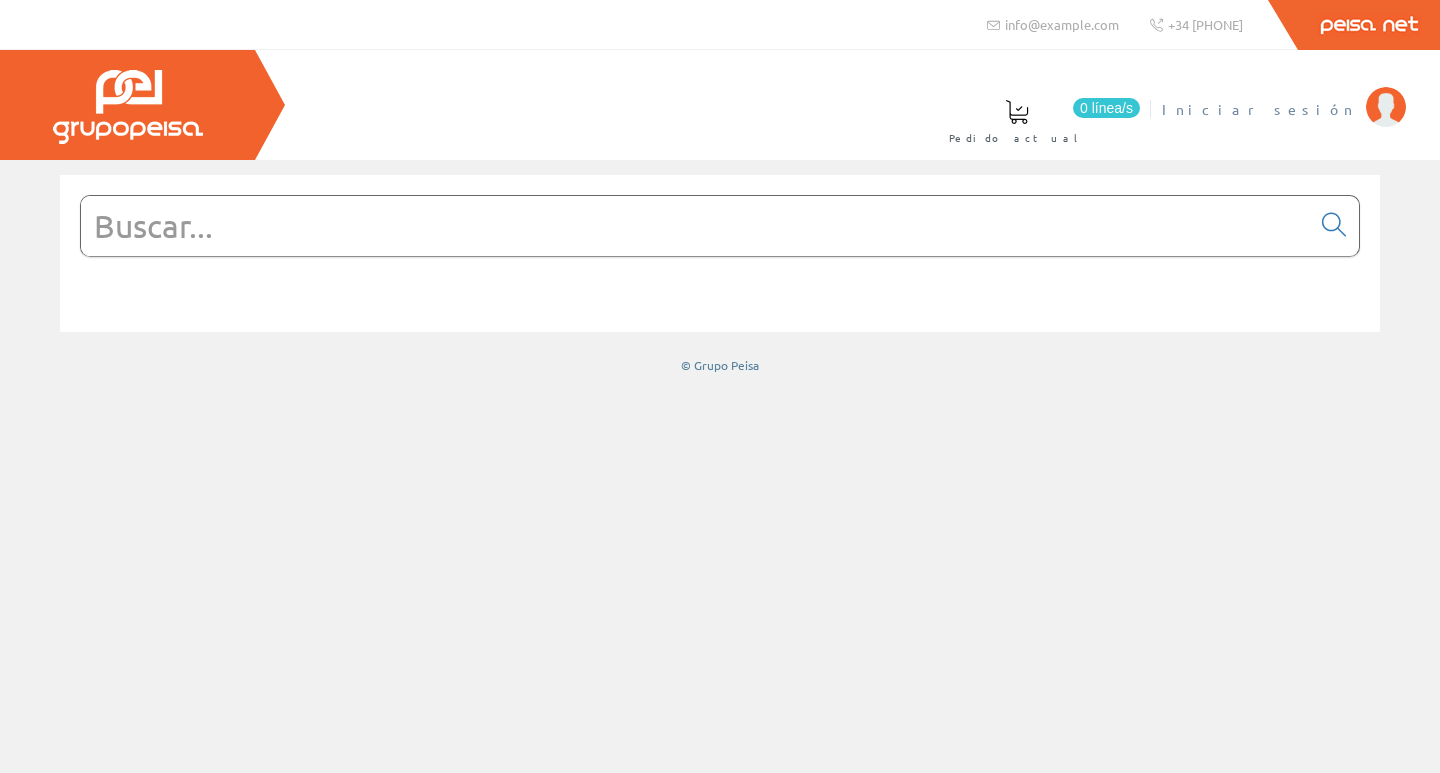 click on "Iniciar sesión" at bounding box center [1259, 109] 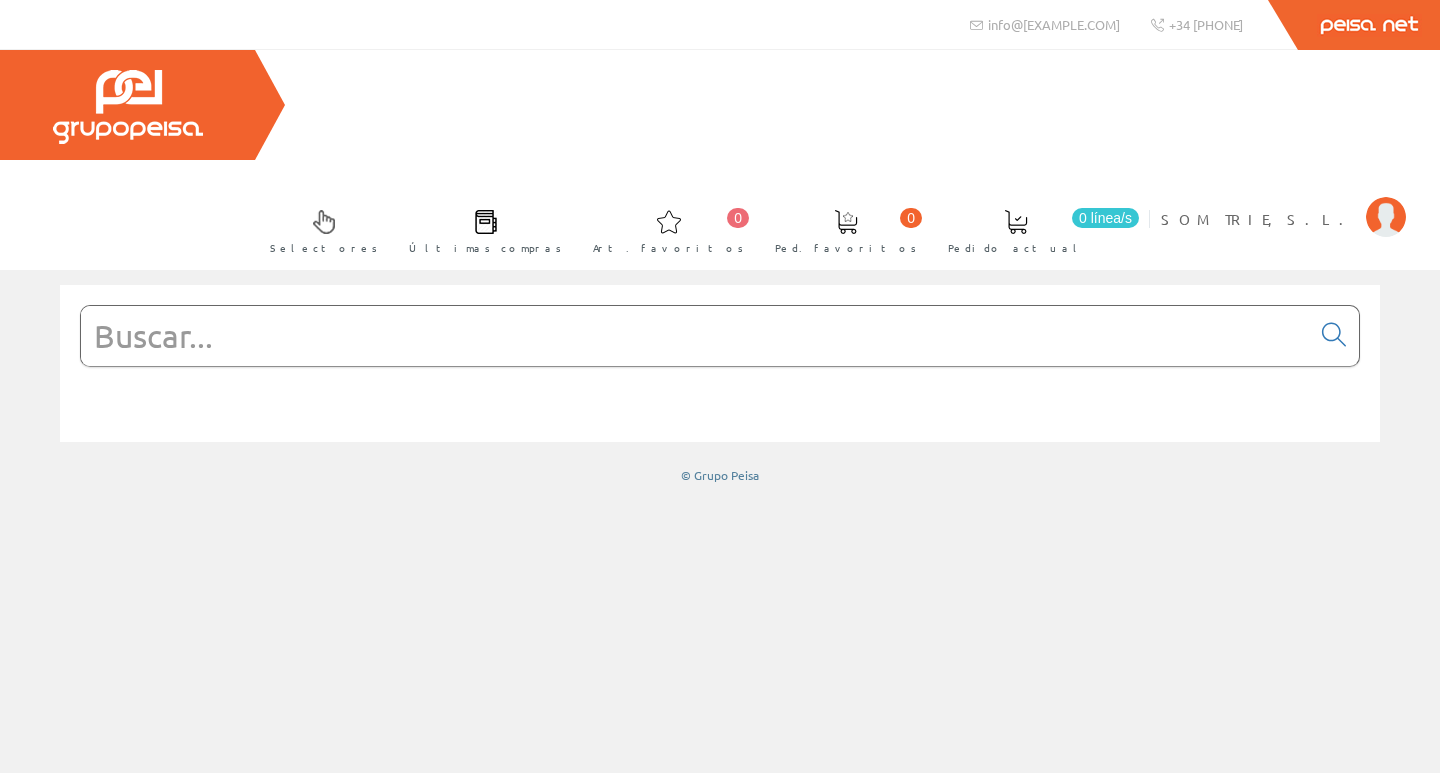 scroll, scrollTop: 0, scrollLeft: 0, axis: both 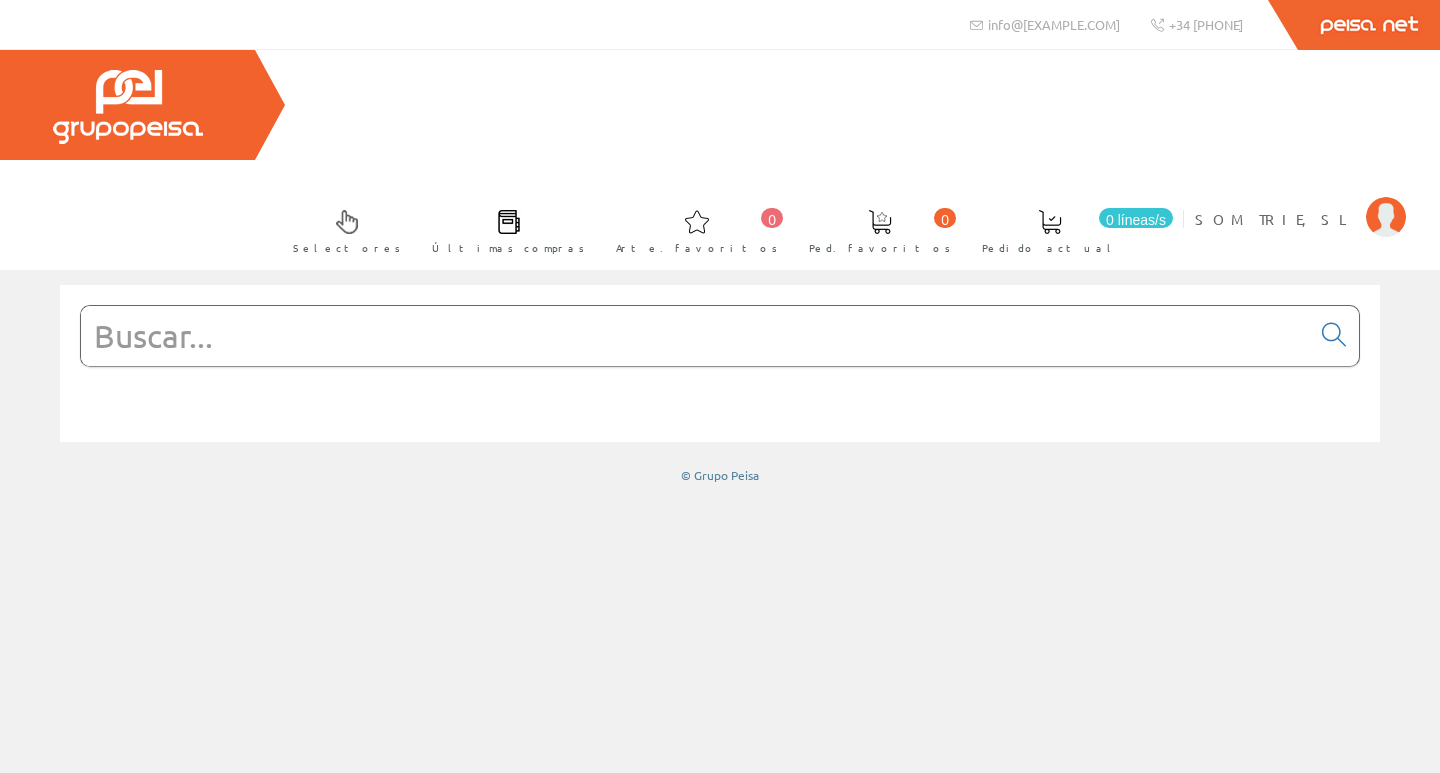click at bounding box center (695, 336) 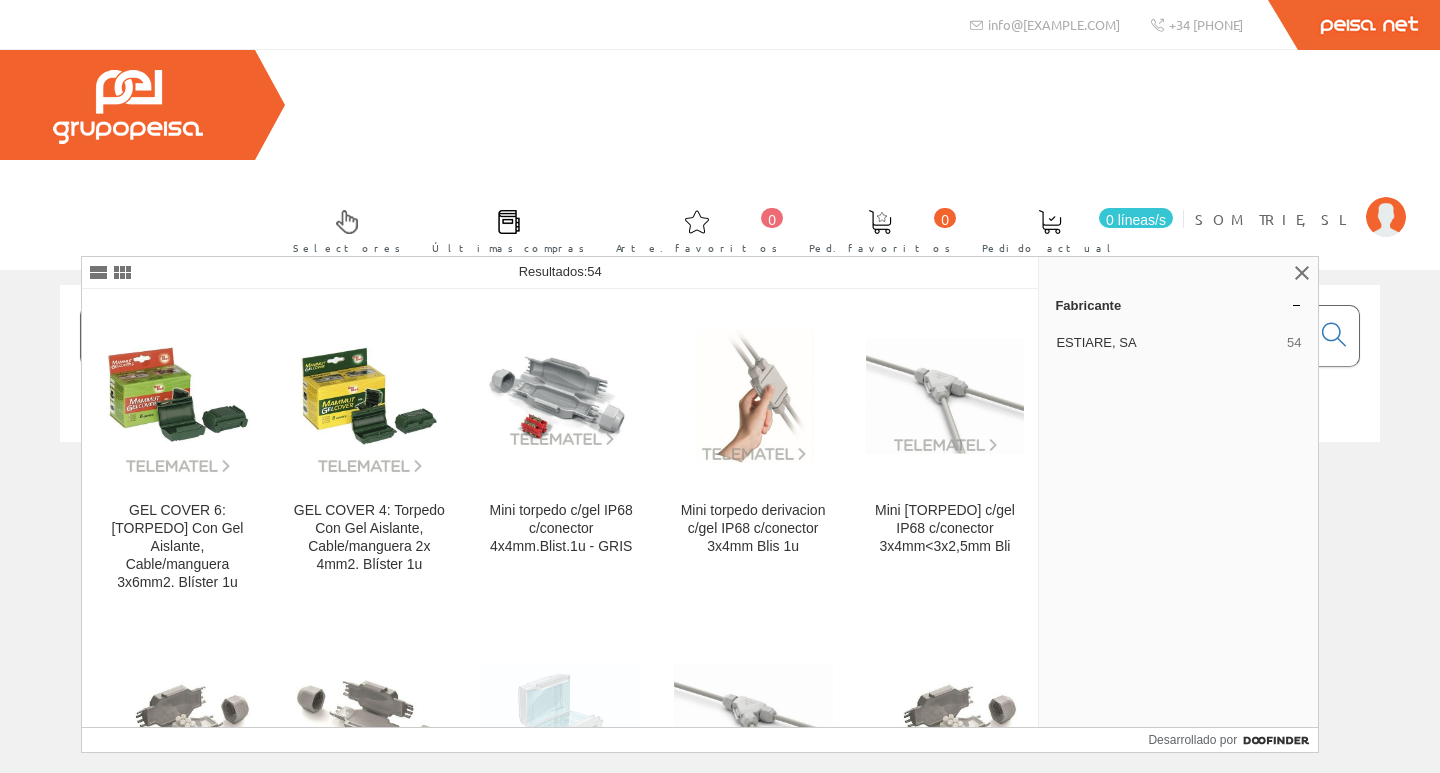 type on "TORPEDO GEL" 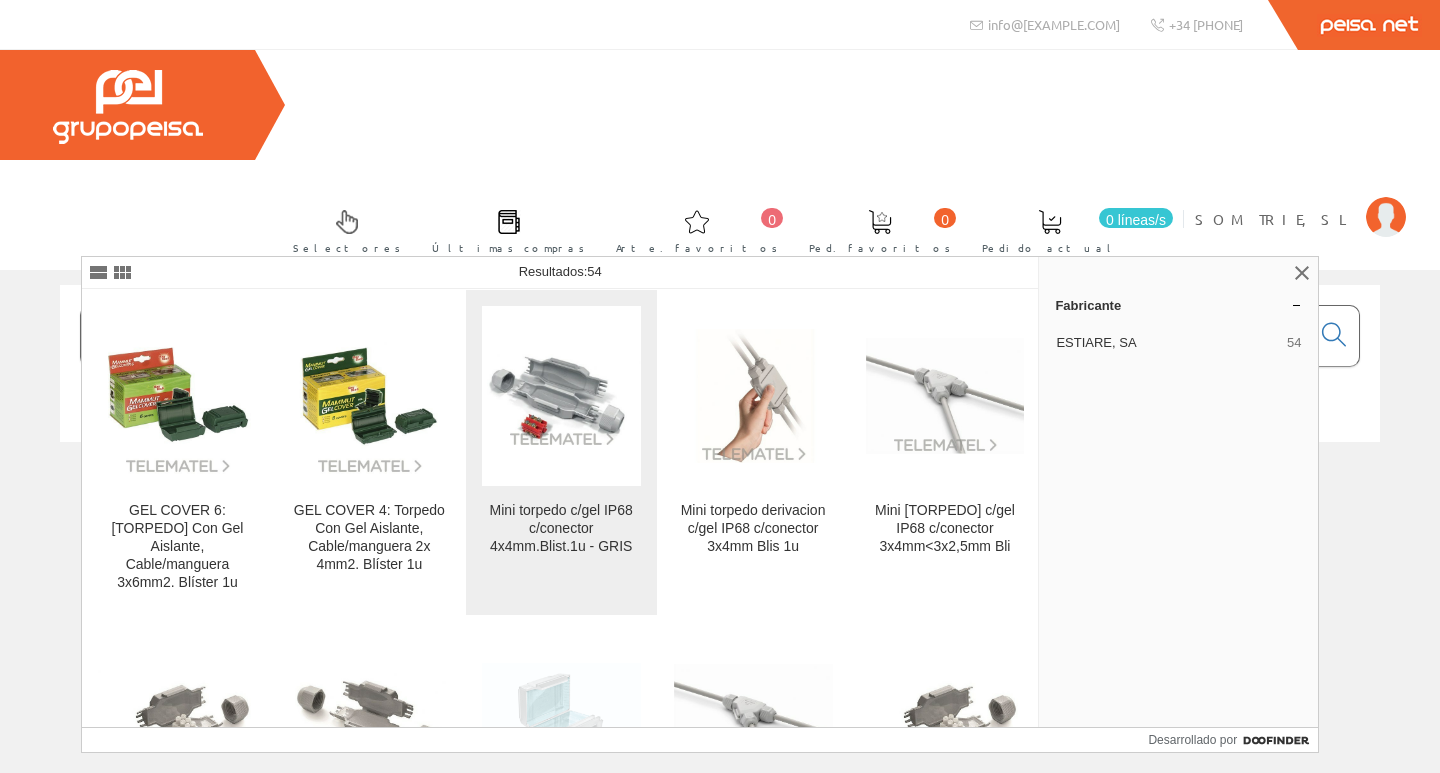 click at bounding box center [561, 396] 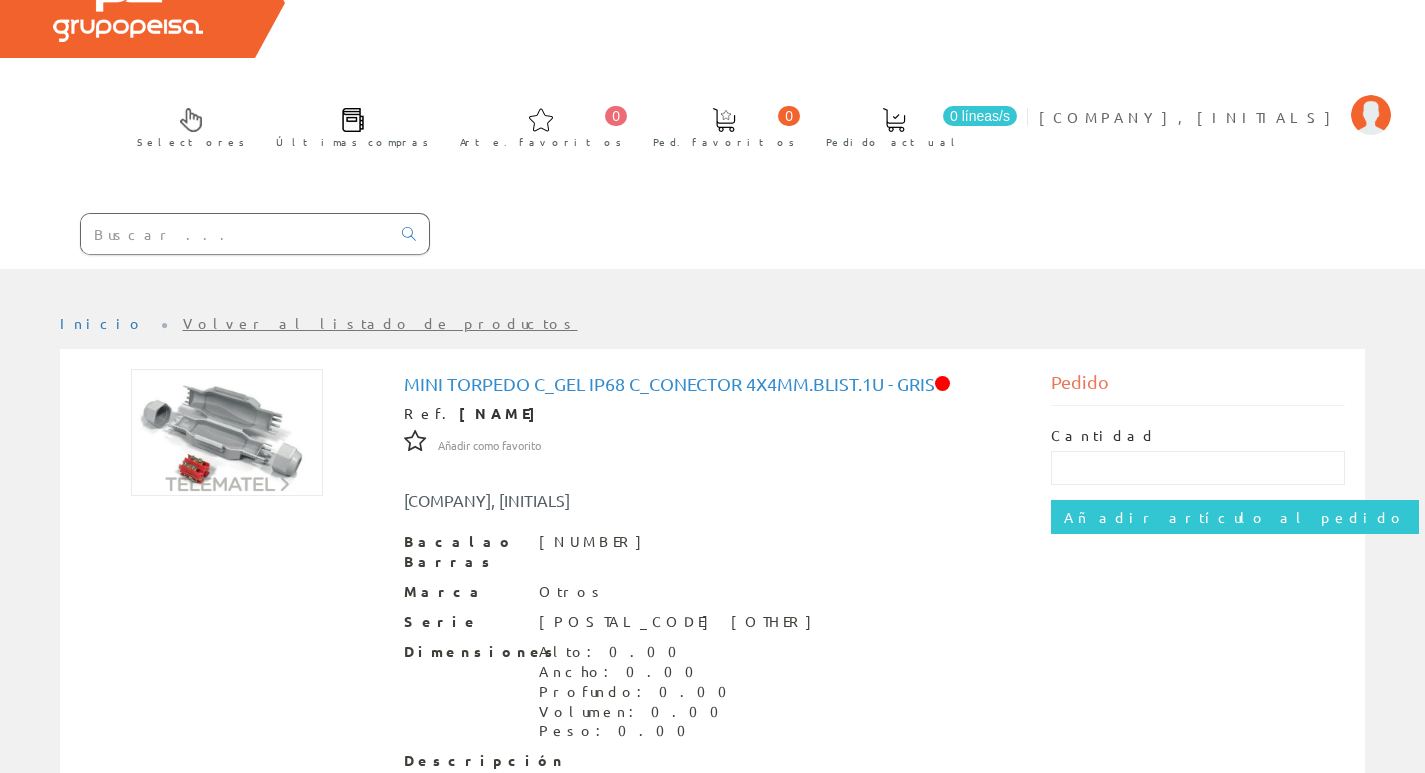 scroll, scrollTop: 0, scrollLeft: 0, axis: both 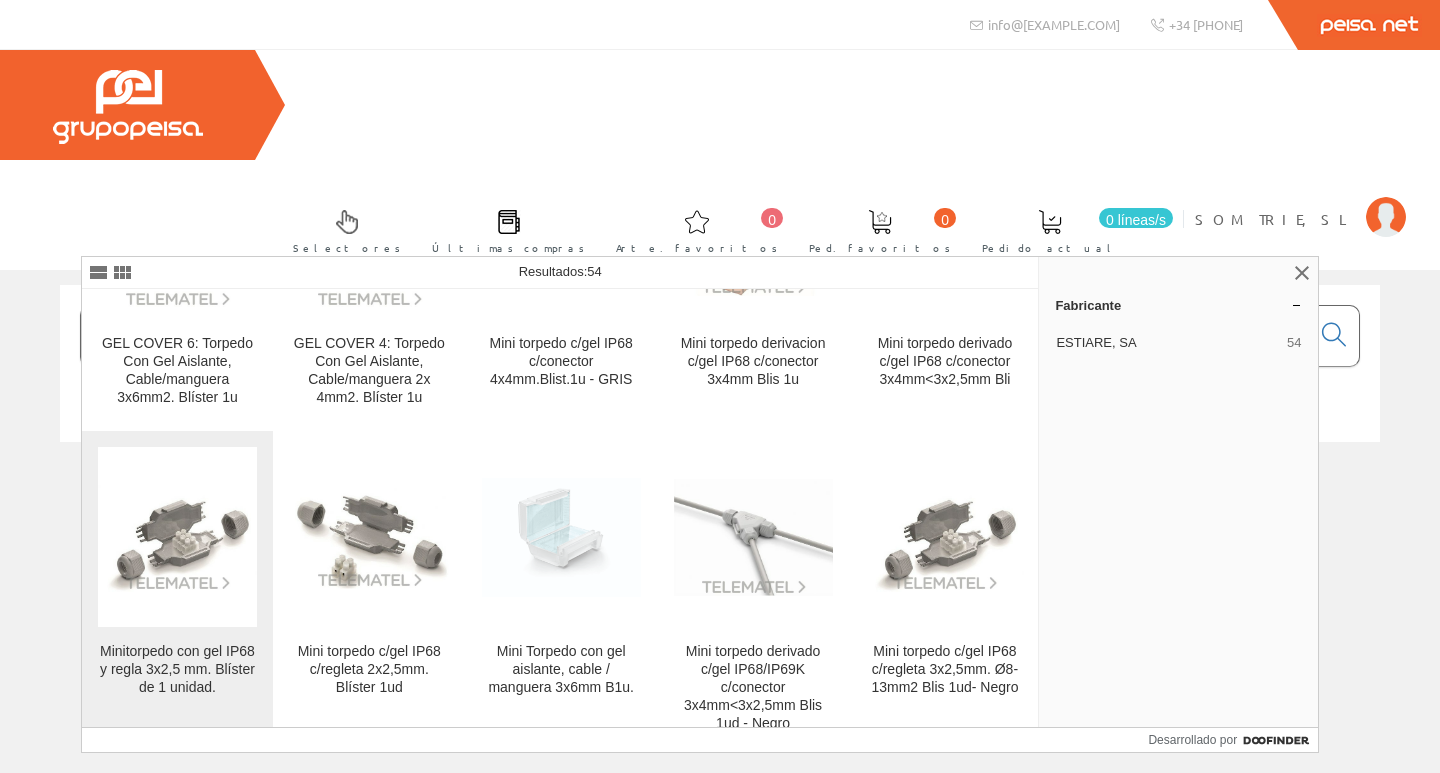 click at bounding box center [177, 537] 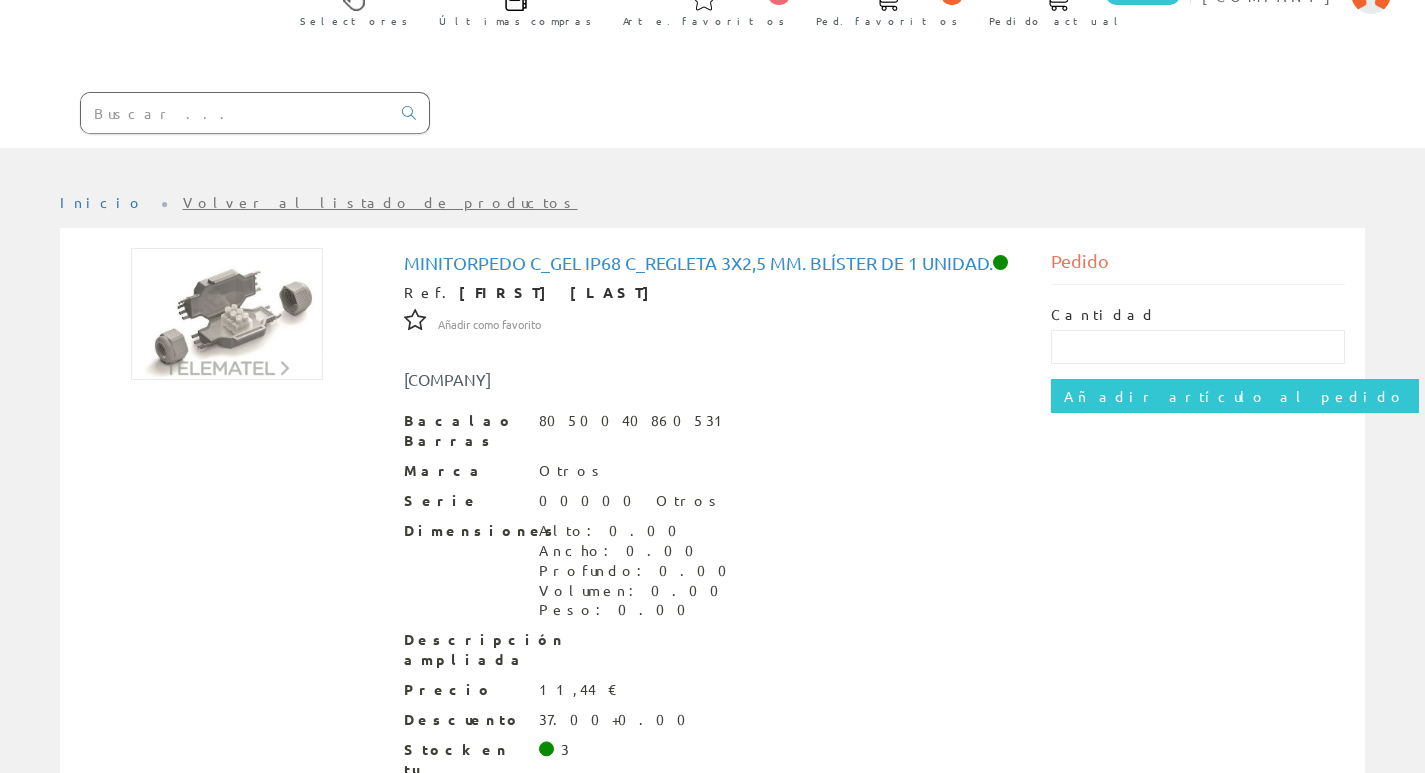 scroll, scrollTop: 231, scrollLeft: 0, axis: vertical 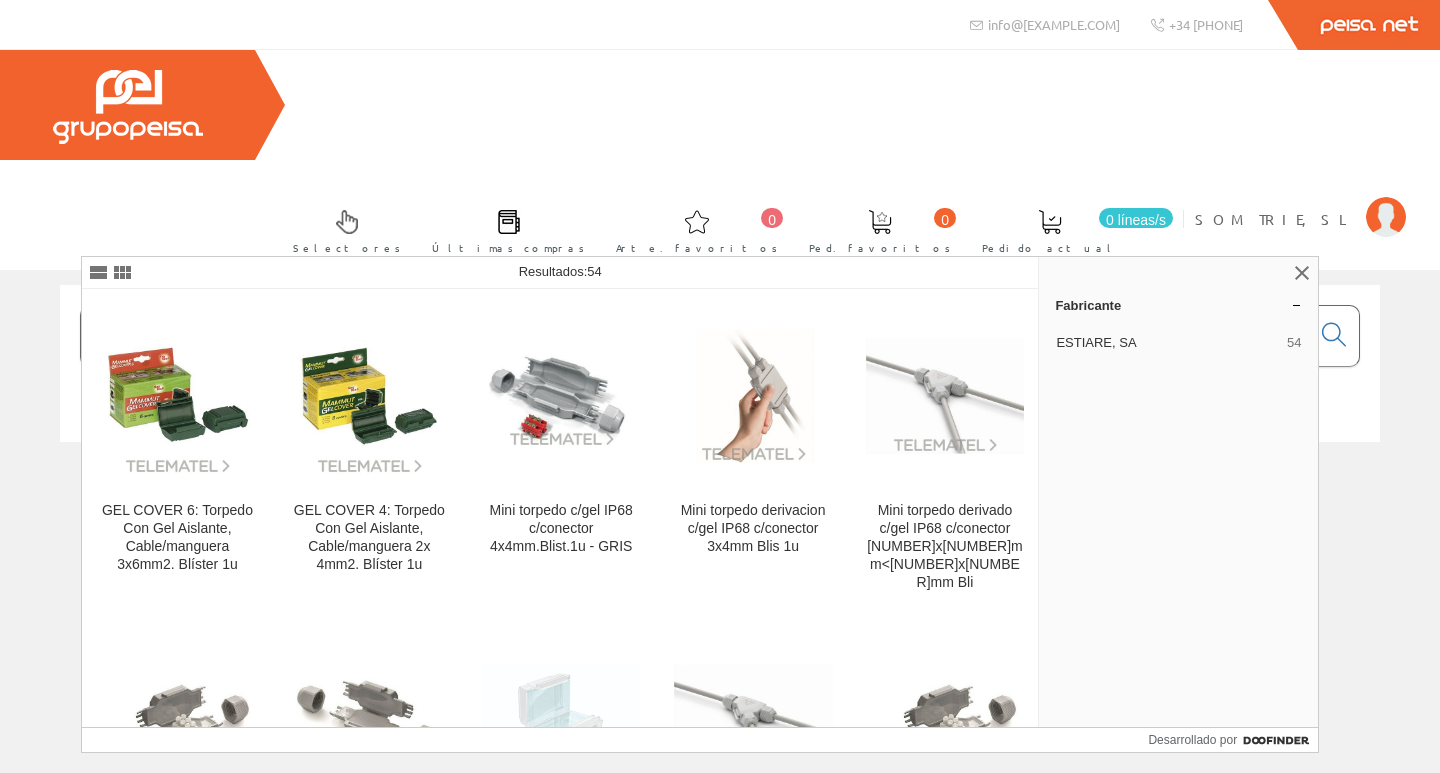 click on "TORPEDO GEL" at bounding box center (695, 336) 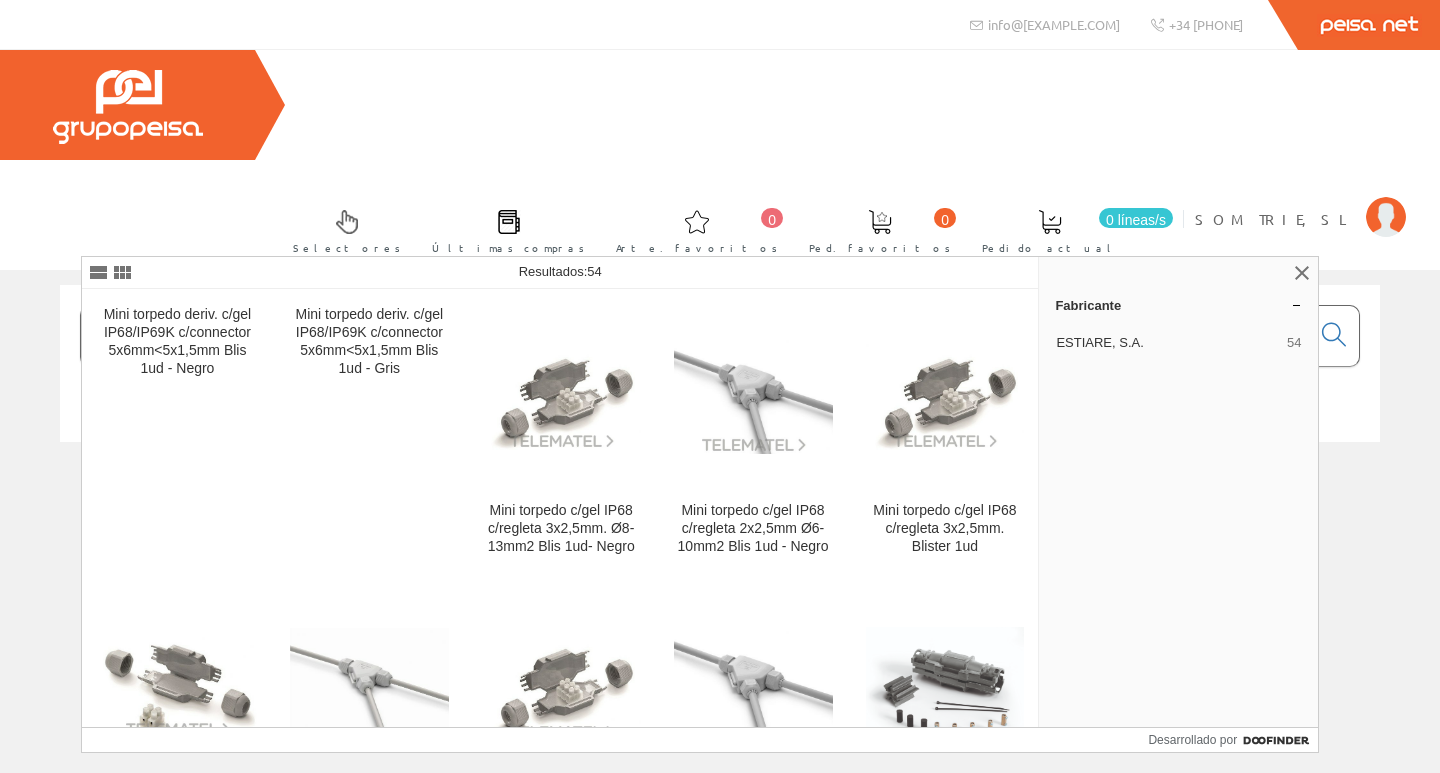 type on "TORPEDO GEL 1,5" 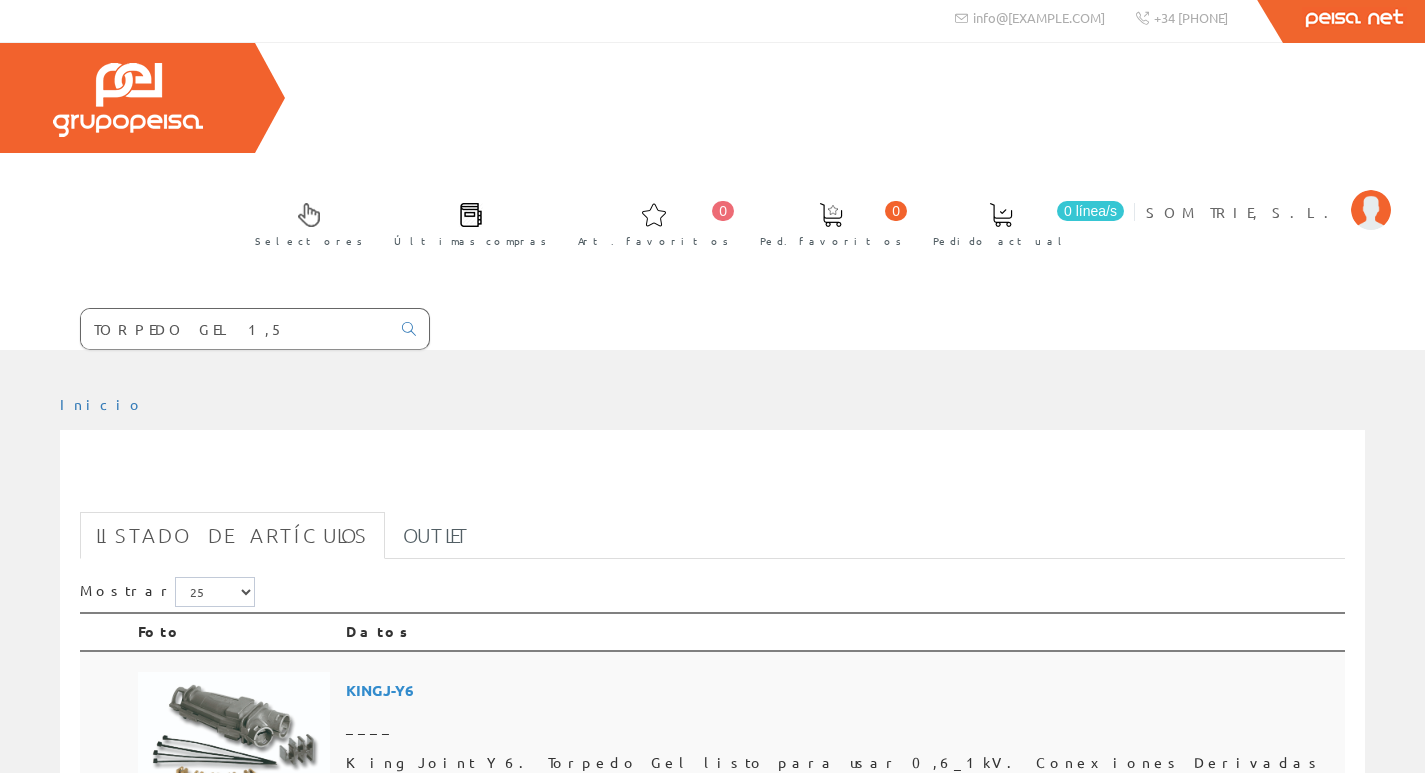 scroll, scrollTop: 0, scrollLeft: 0, axis: both 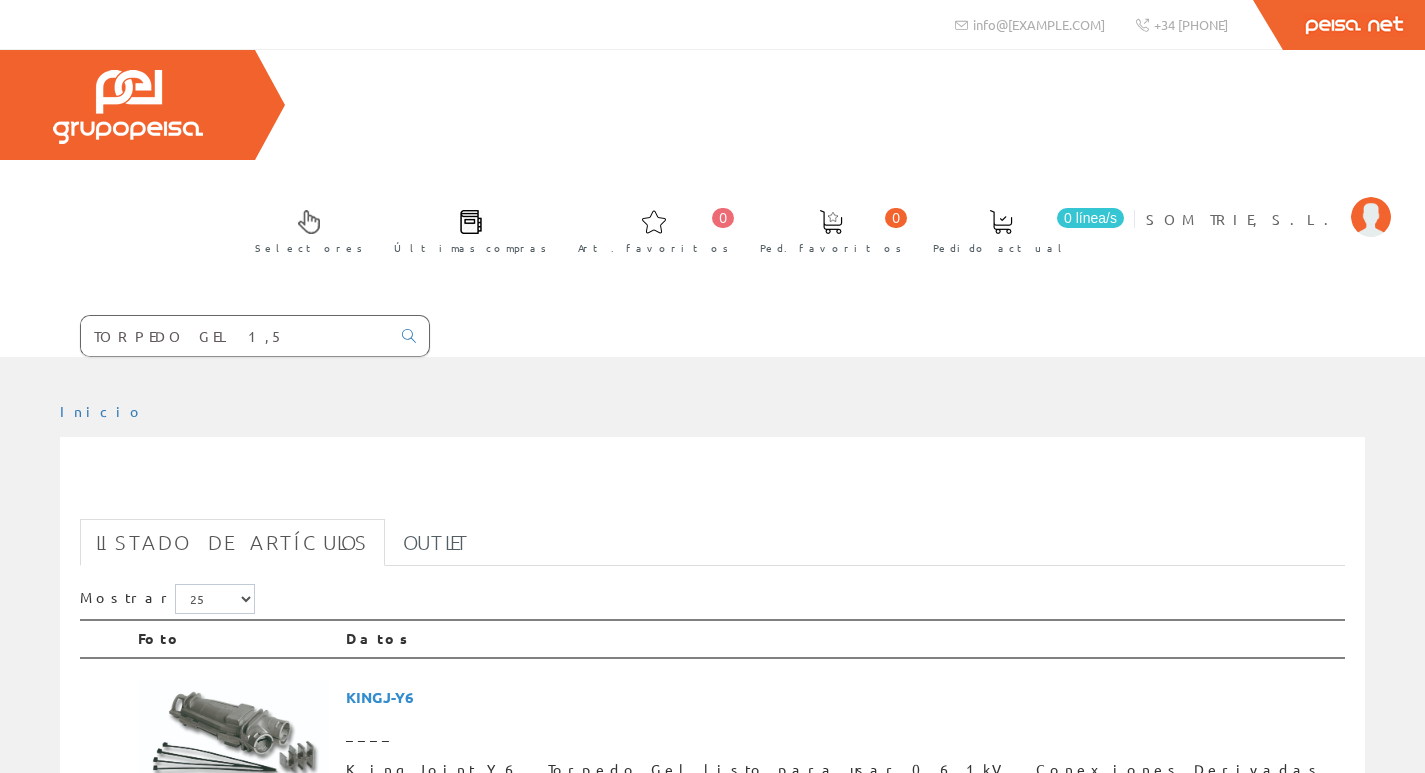 click on "TORPEDO GEL 1,5" at bounding box center [235, 336] 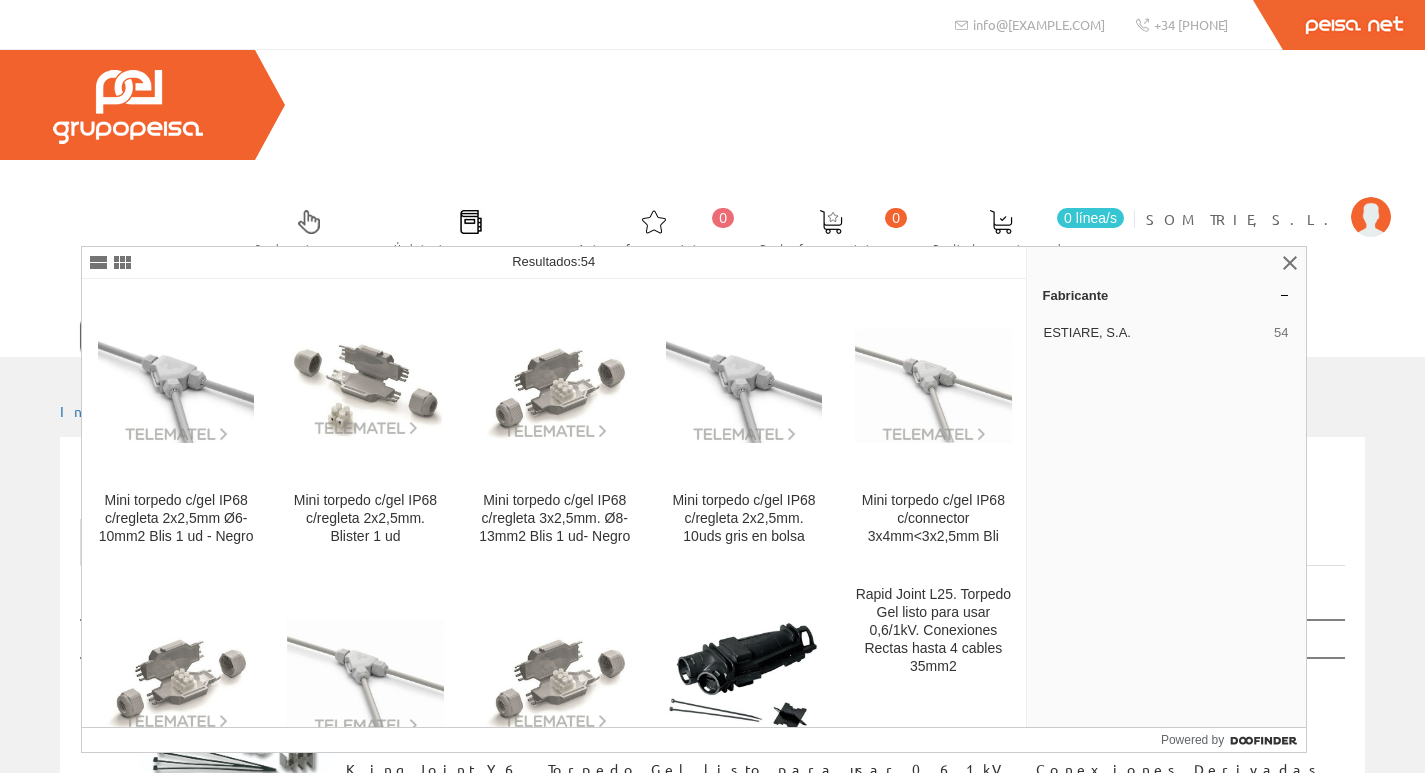 type on "TORPEDO GEL 2,5" 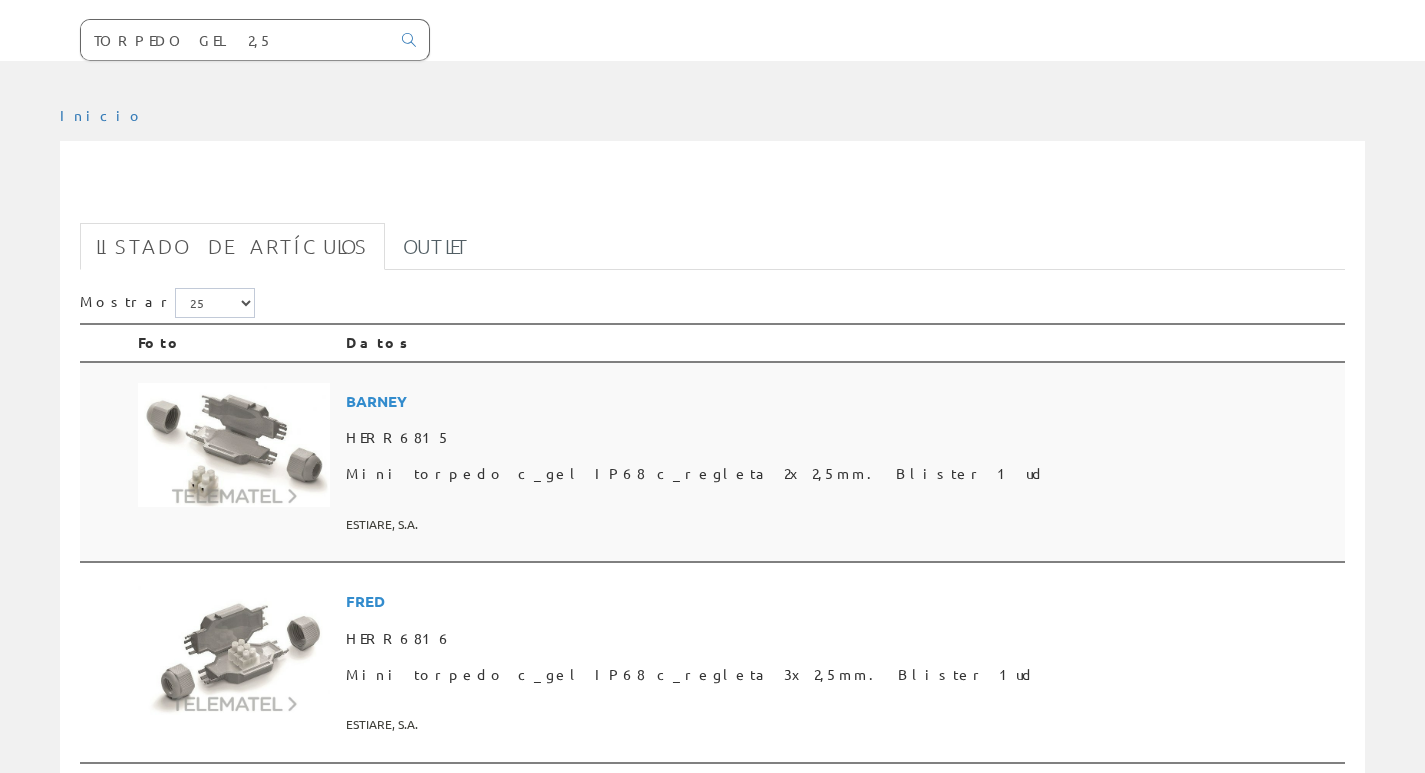 scroll, scrollTop: 333, scrollLeft: 0, axis: vertical 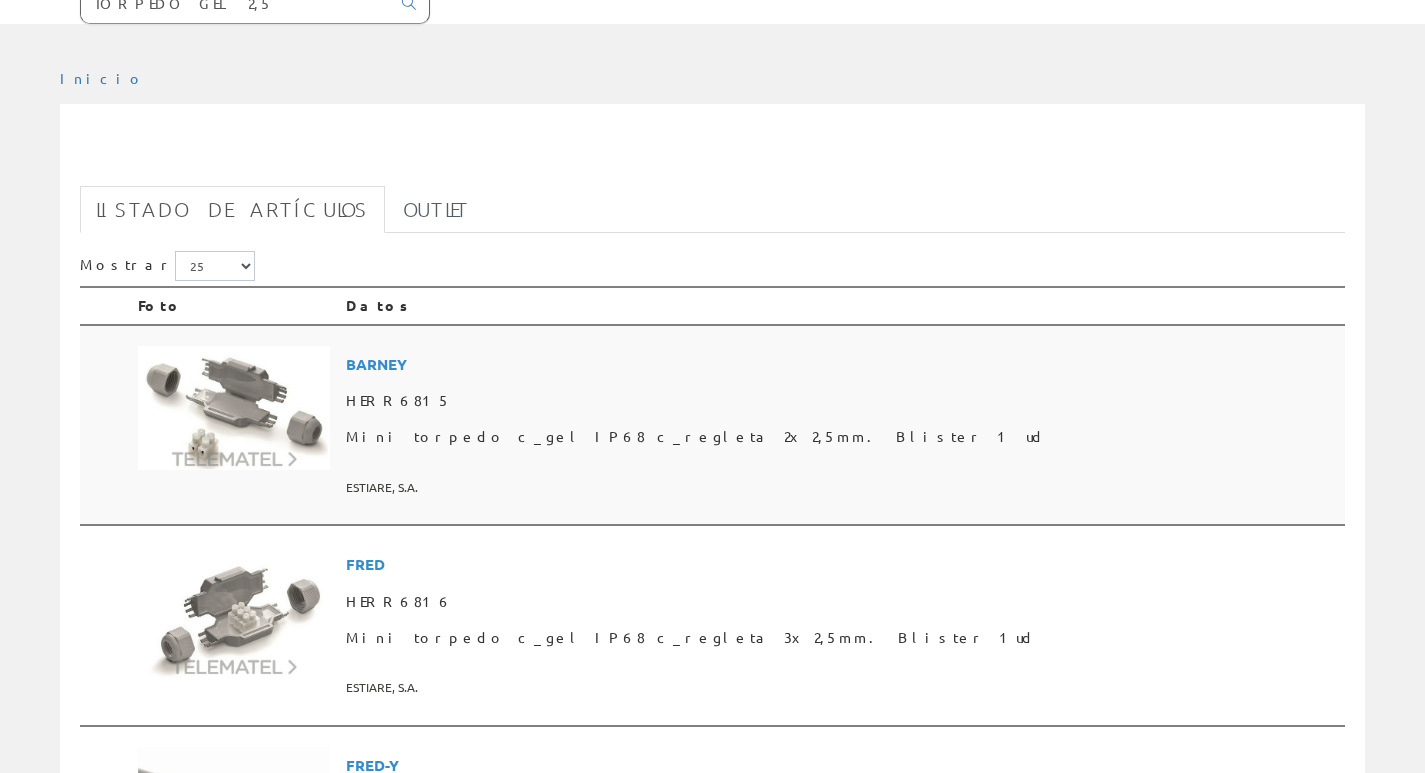 click on "HERR6815" at bounding box center (841, 401) 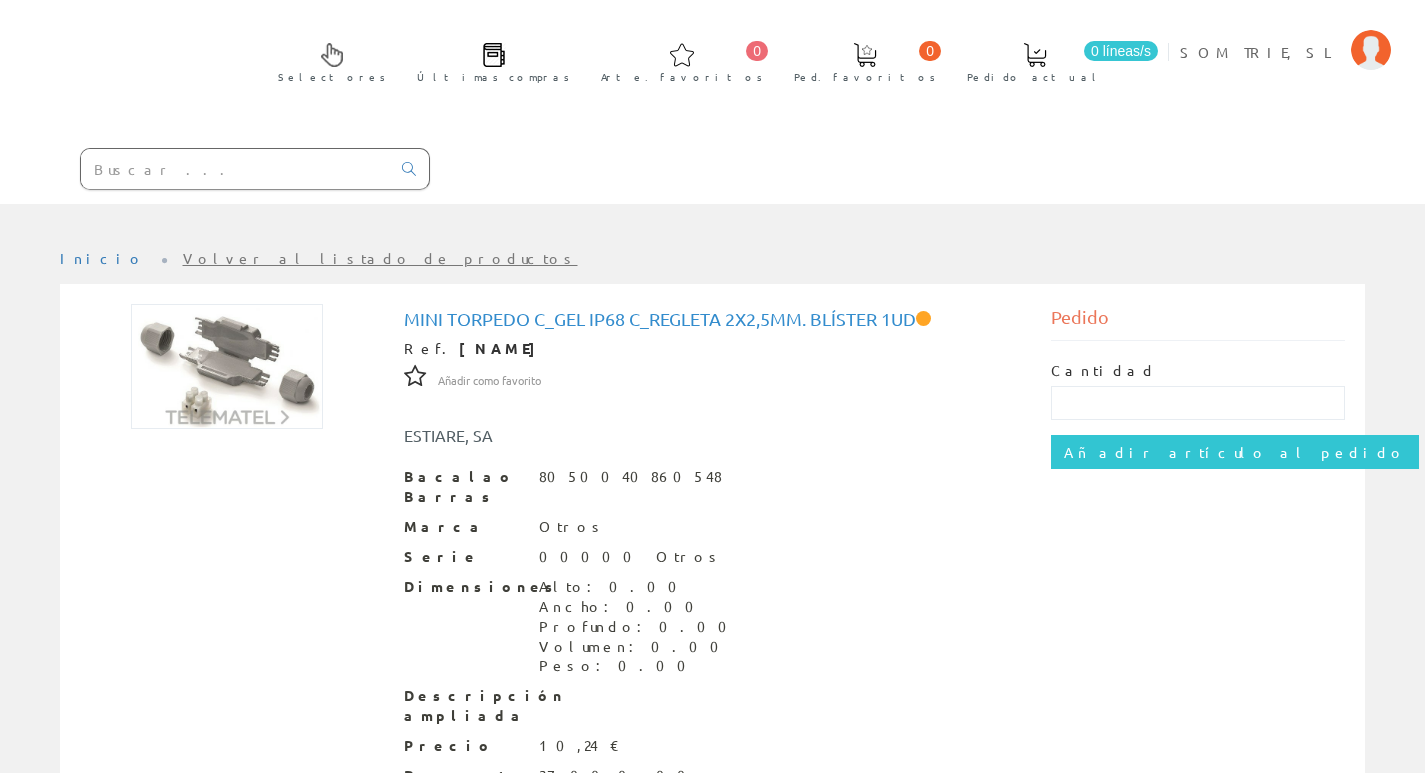 scroll, scrollTop: 216, scrollLeft: 0, axis: vertical 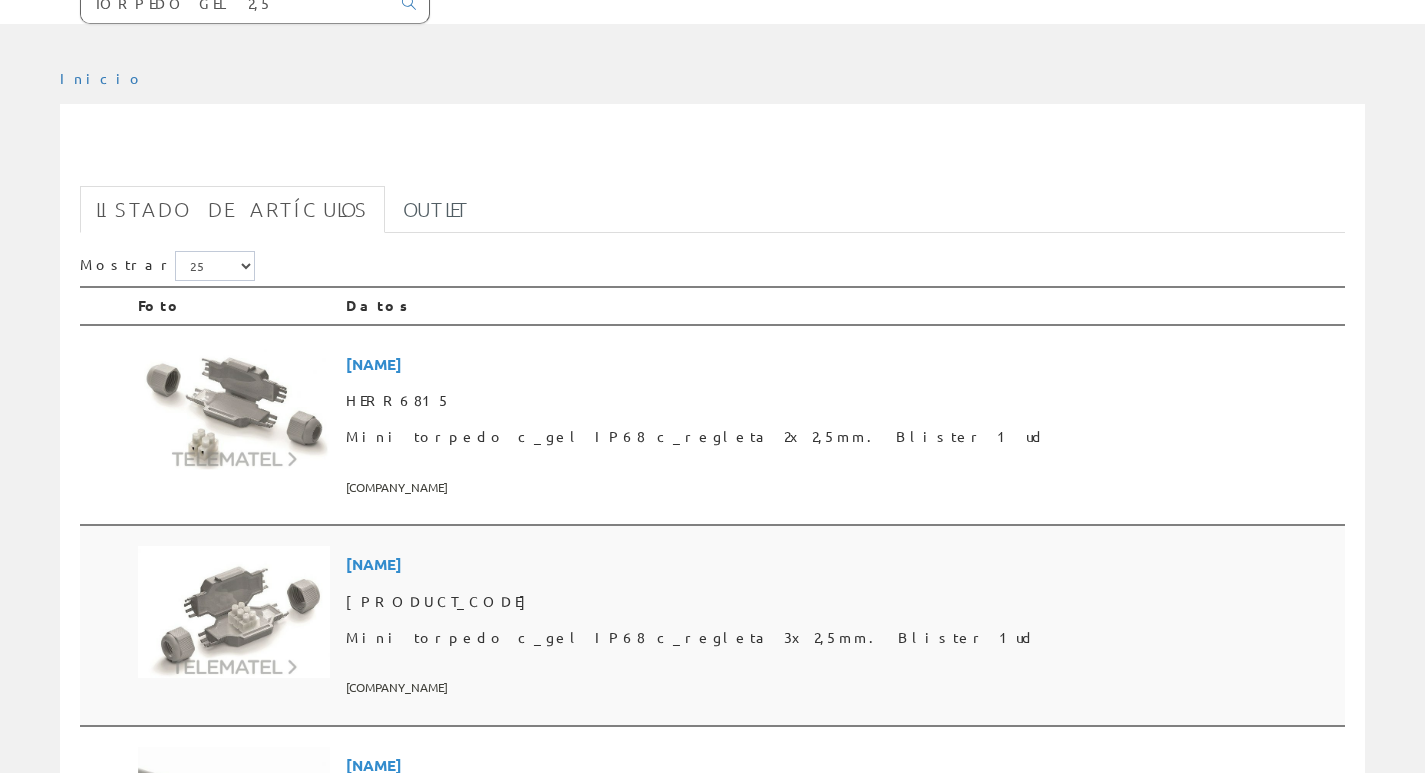 click on "[NAME]" at bounding box center (841, 364) 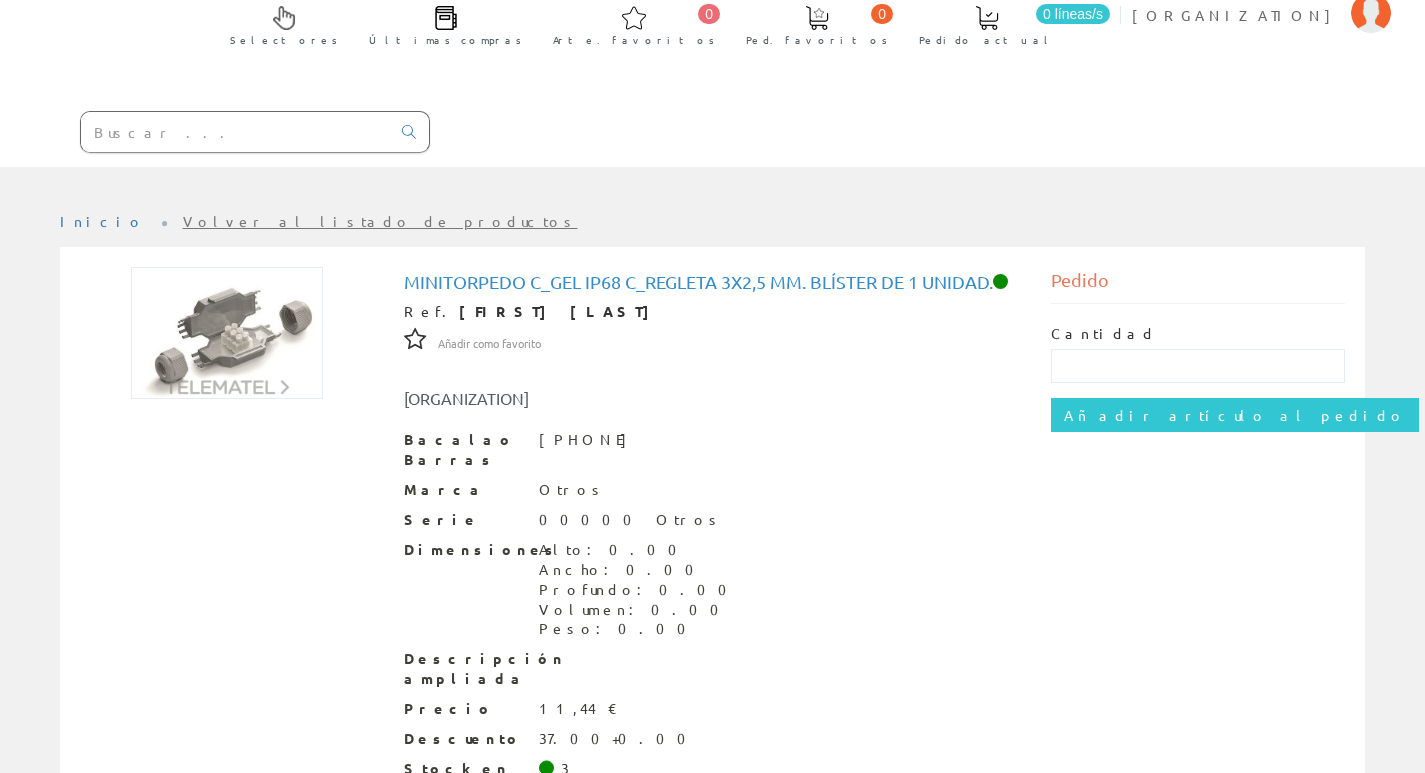 scroll, scrollTop: 231, scrollLeft: 0, axis: vertical 